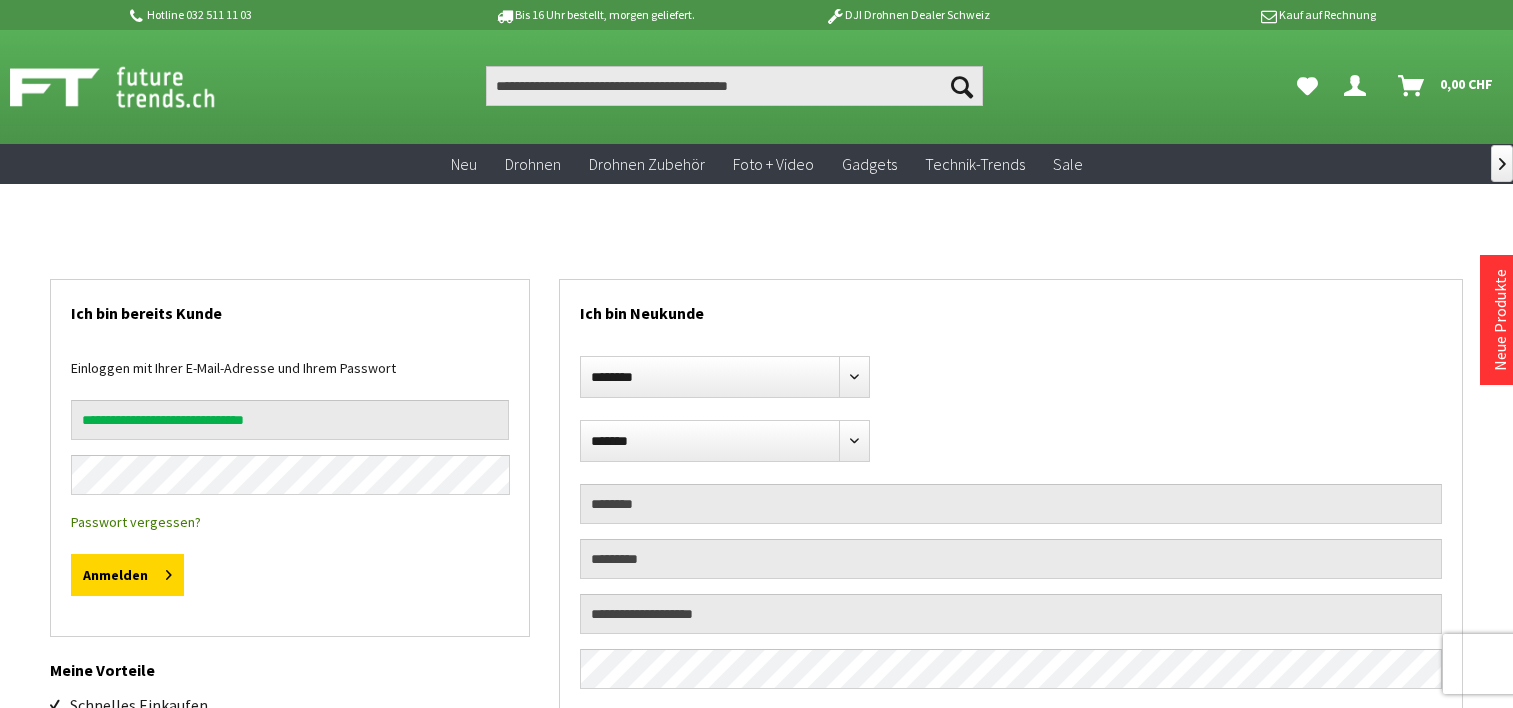 scroll, scrollTop: 0, scrollLeft: 0, axis: both 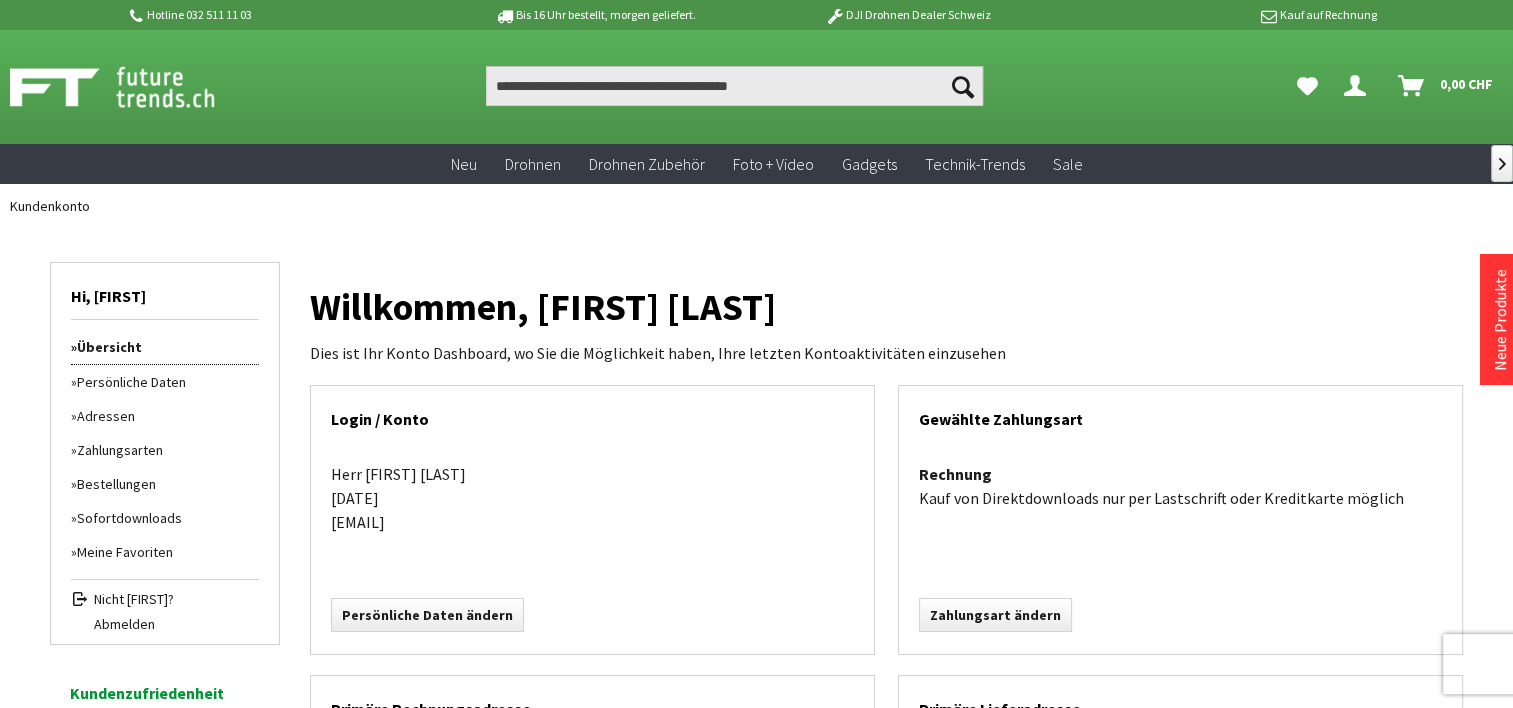 click on "Zahlungsarten" at bounding box center (165, 450) 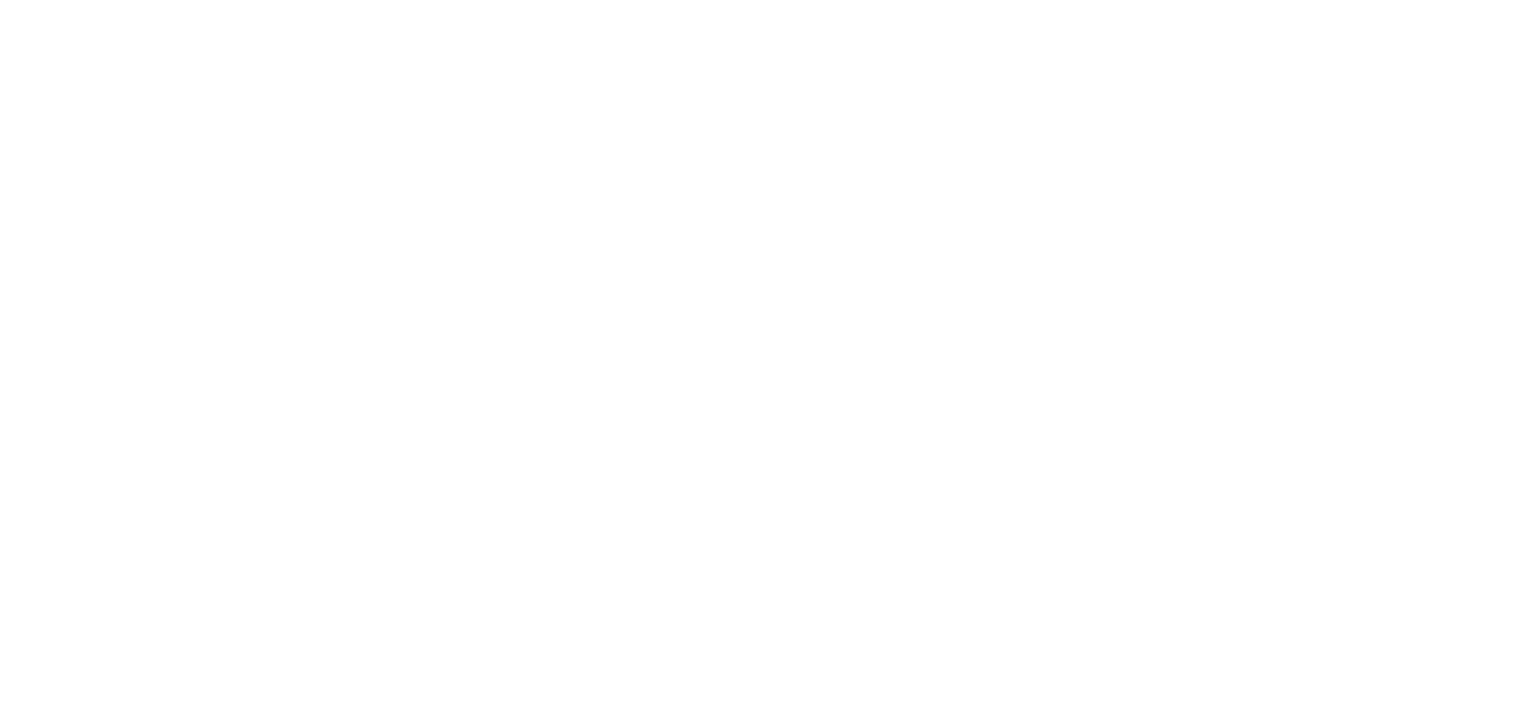 scroll, scrollTop: 0, scrollLeft: 0, axis: both 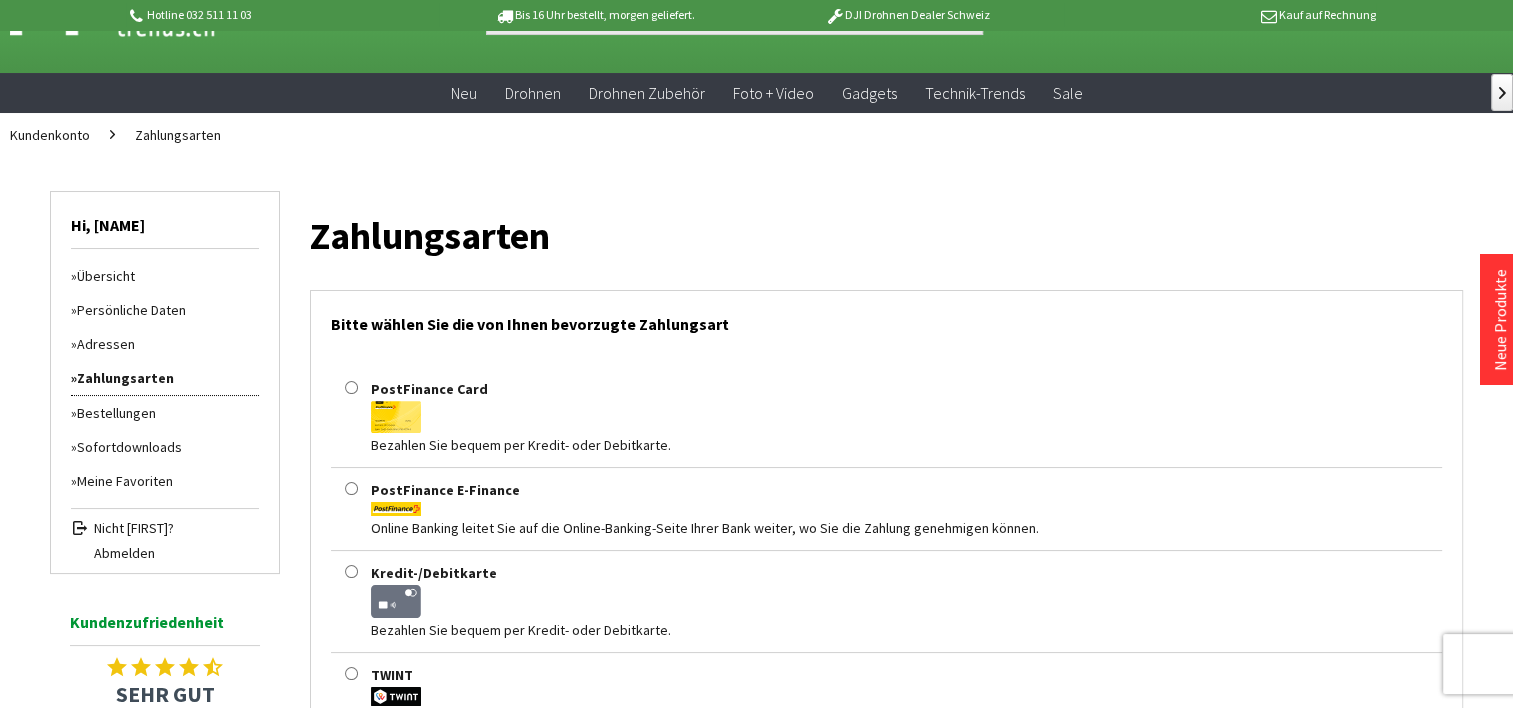 click on "Bestellungen" at bounding box center (165, 413) 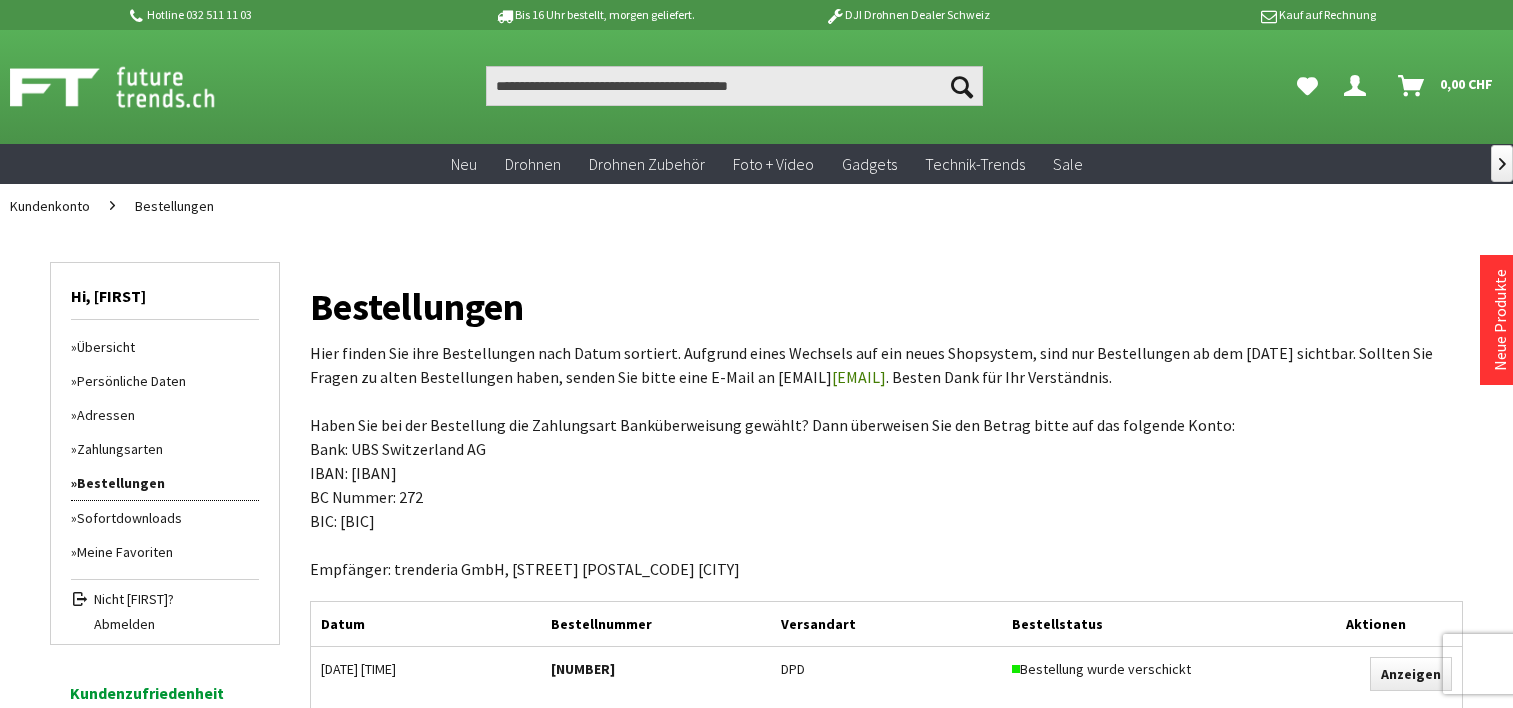 scroll, scrollTop: 0, scrollLeft: 0, axis: both 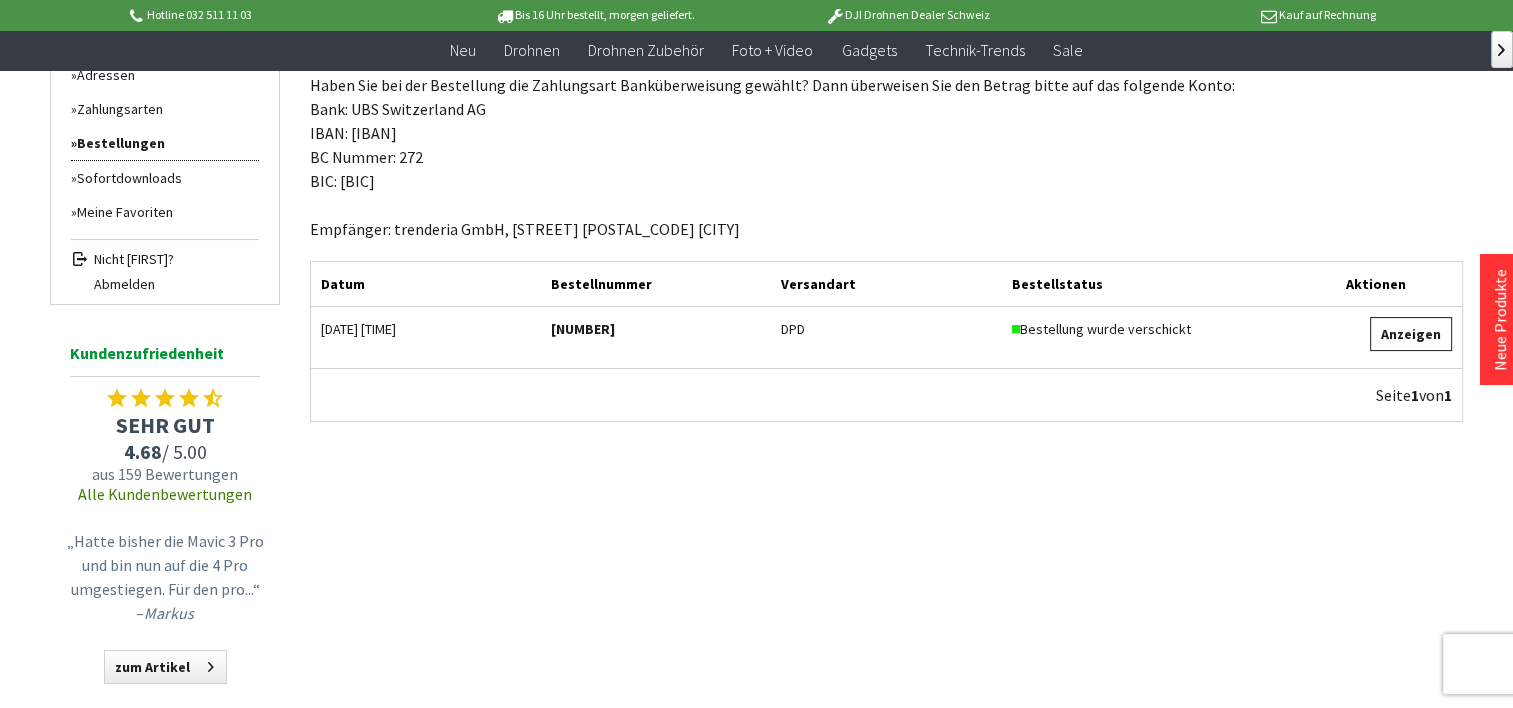 click on "Anzeigen" at bounding box center [1411, 334] 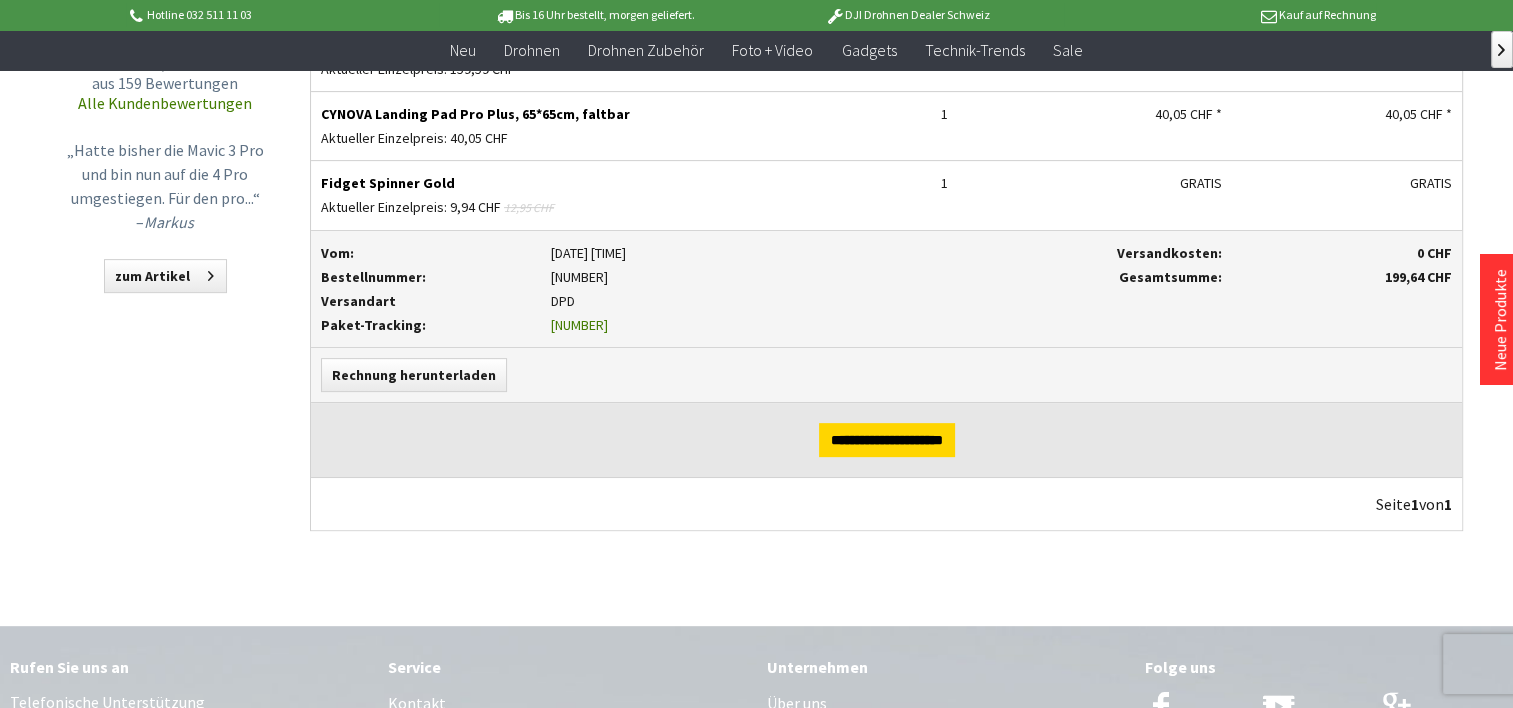 scroll, scrollTop: 800, scrollLeft: 0, axis: vertical 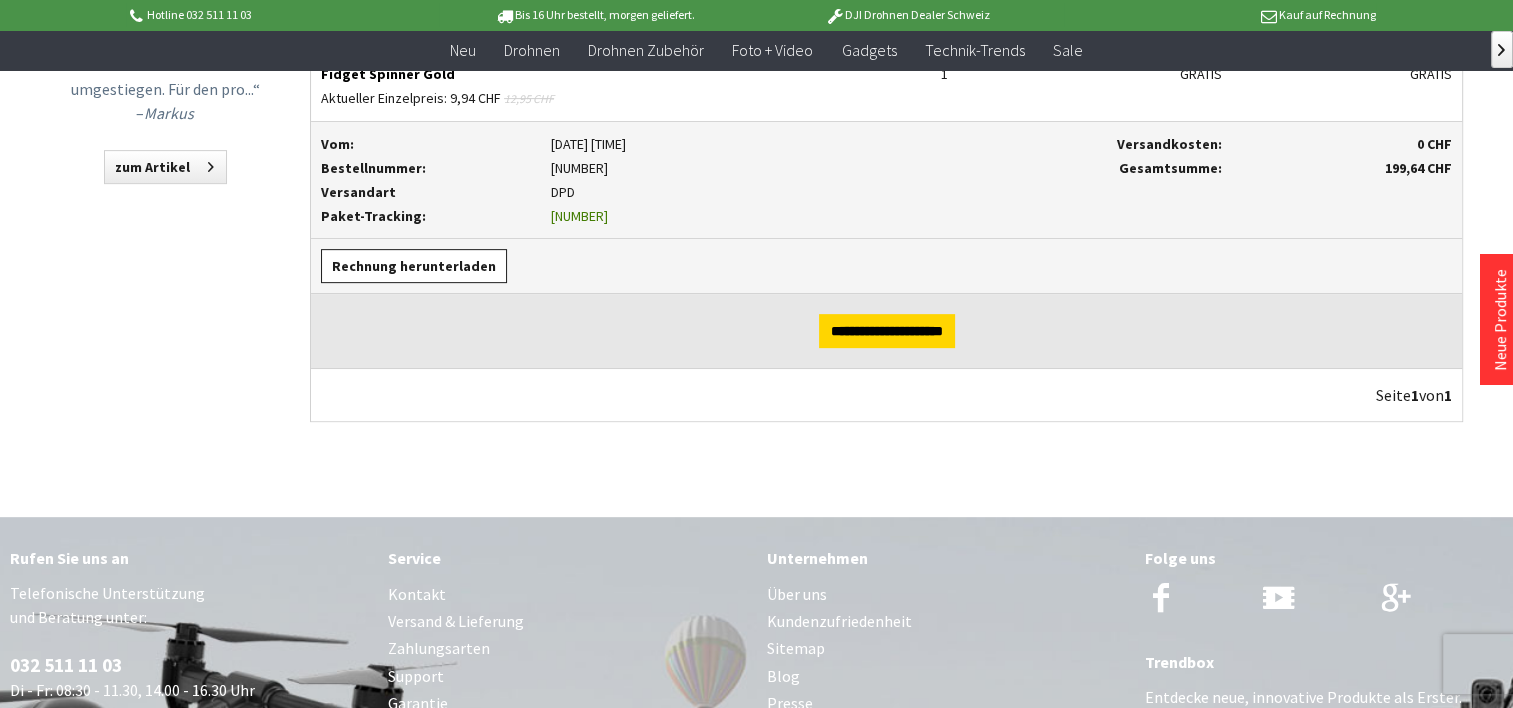 click on "Rechnung herunterladen" at bounding box center (414, 266) 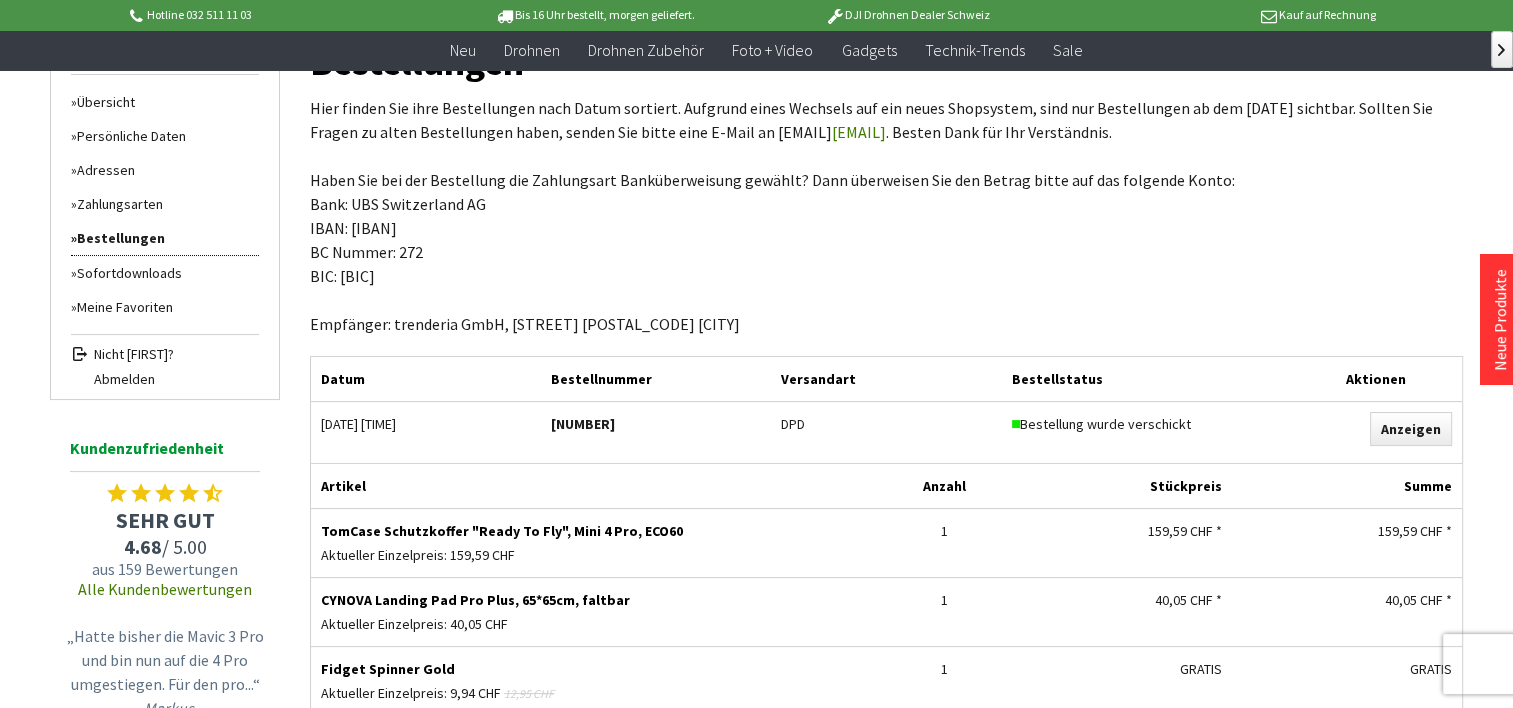 scroll, scrollTop: 200, scrollLeft: 0, axis: vertical 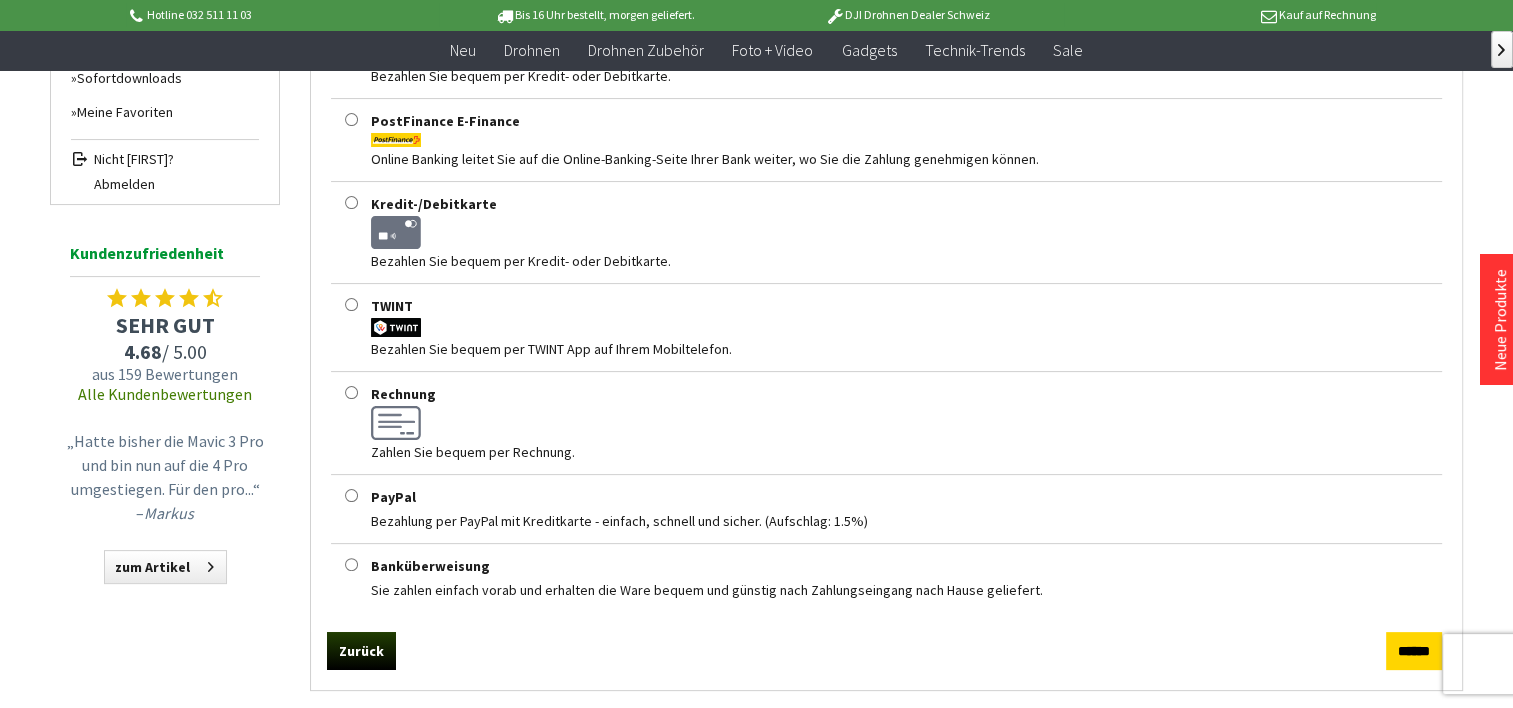 click on "Zahlen Sie bequem per Rechnung." at bounding box center [906, 452] 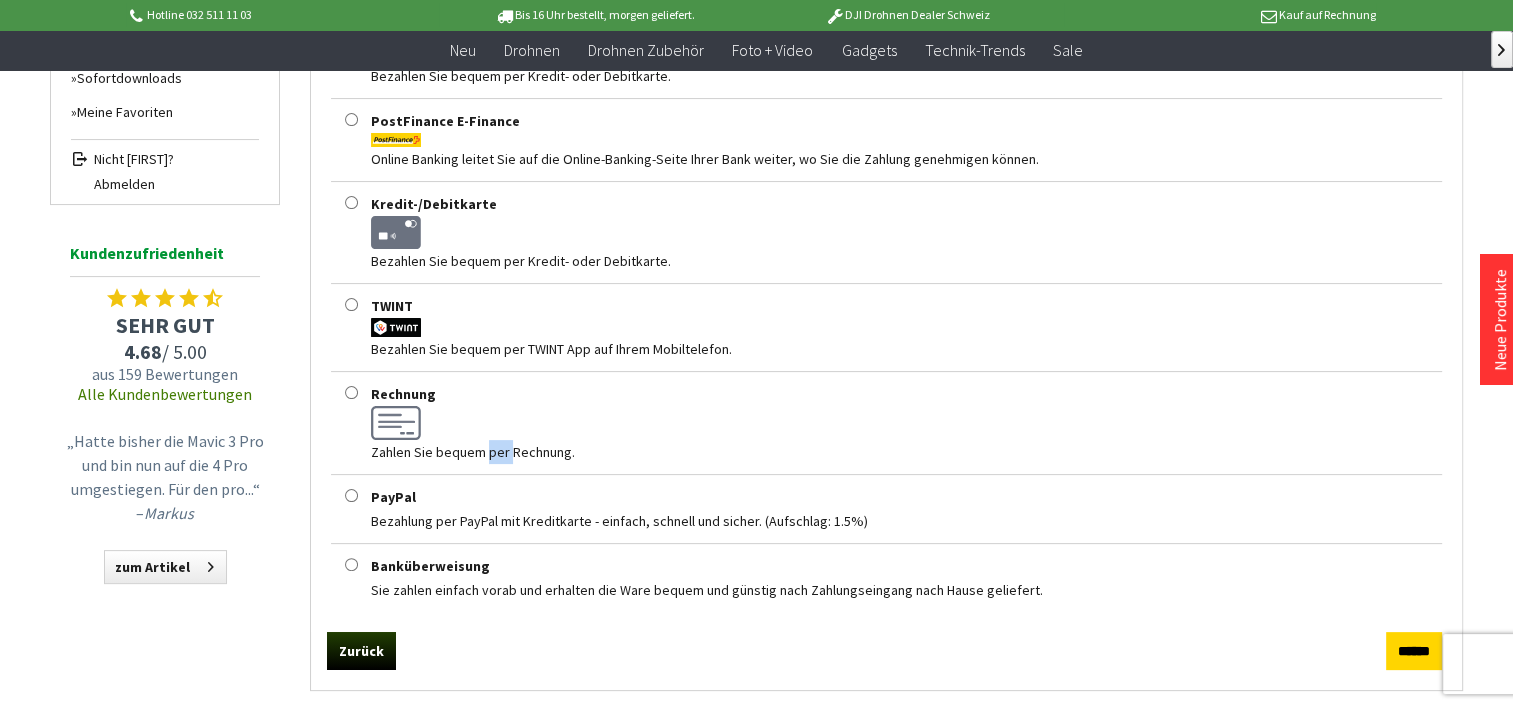 click on "Zahlen Sie bequem per Rechnung." at bounding box center (906, 452) 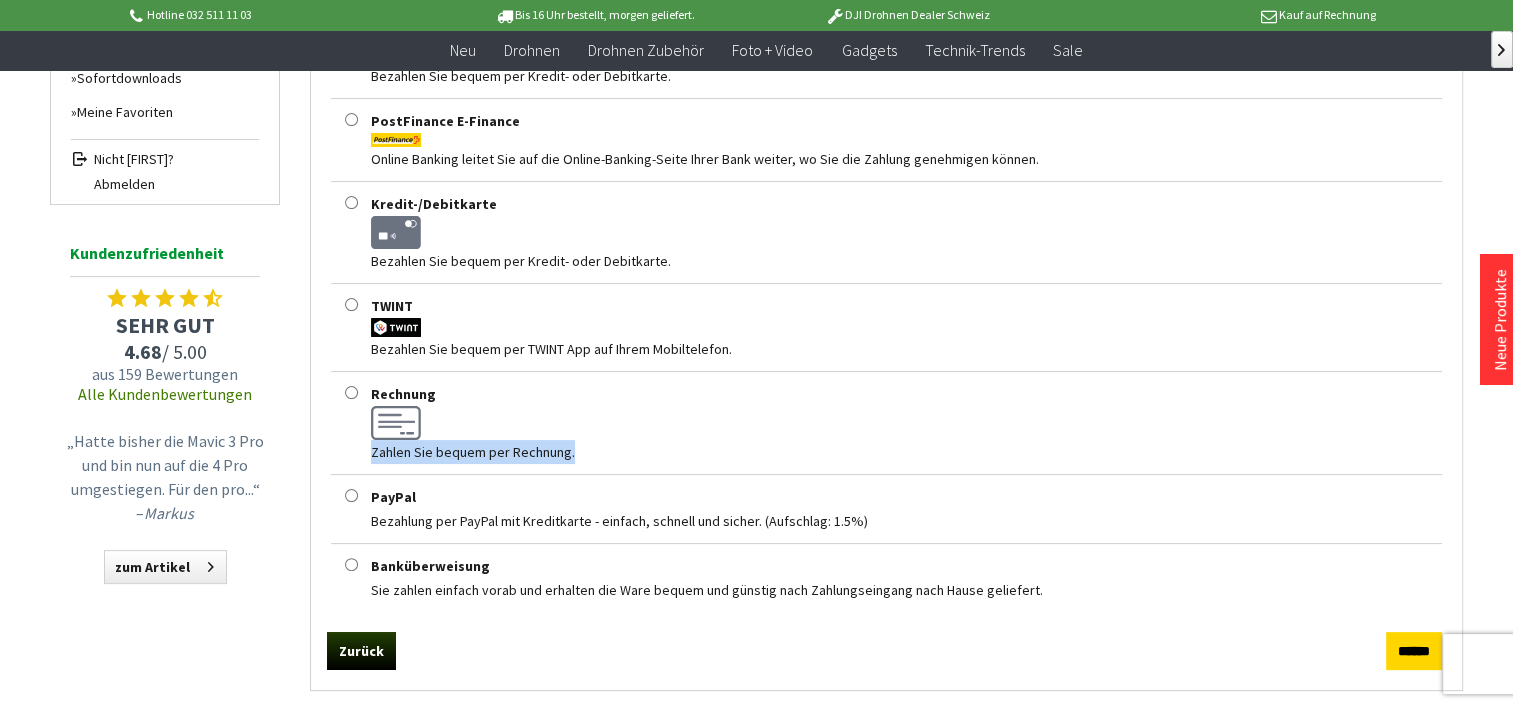 click on "Zahlen Sie bequem per Rechnung." at bounding box center (906, 452) 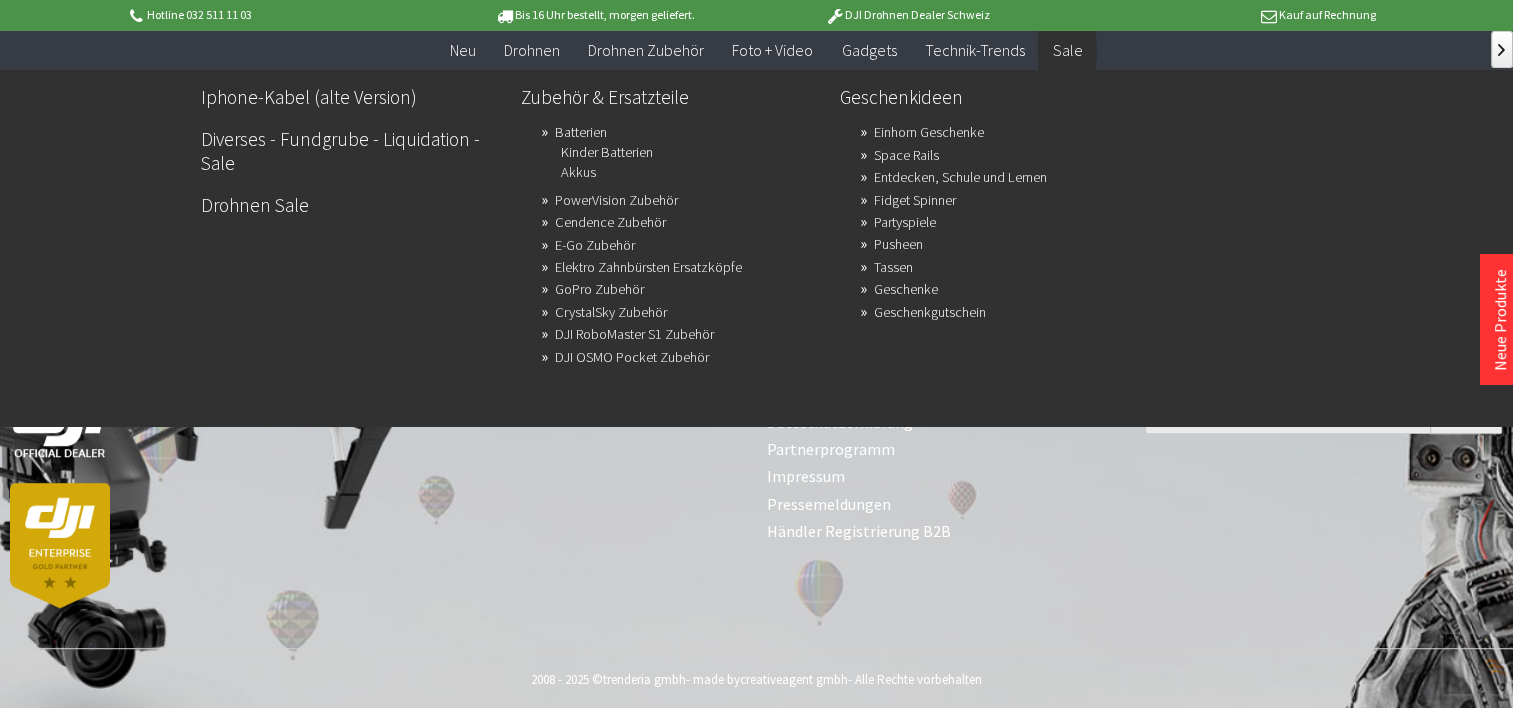 scroll, scrollTop: 1071, scrollLeft: 0, axis: vertical 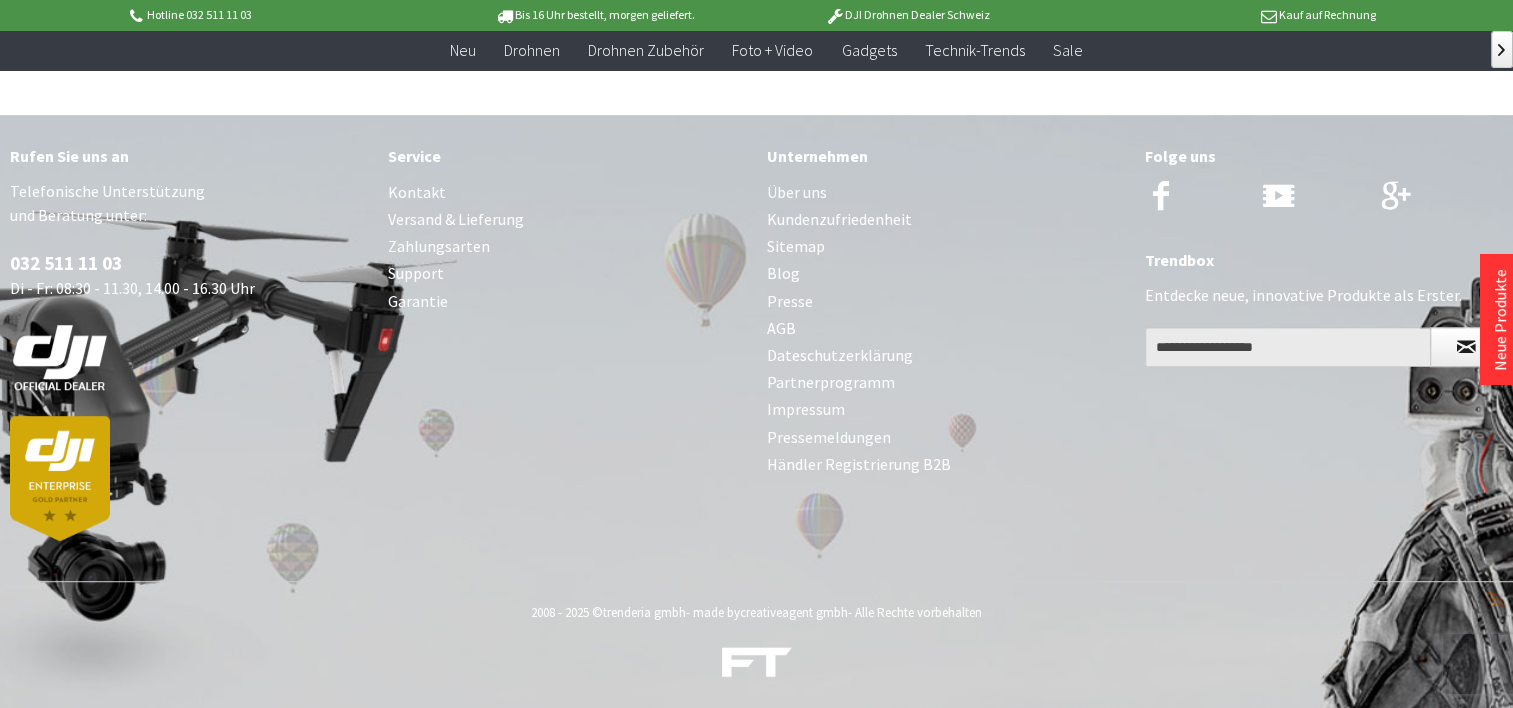 click on "Zahlungsarten" at bounding box center (567, 246) 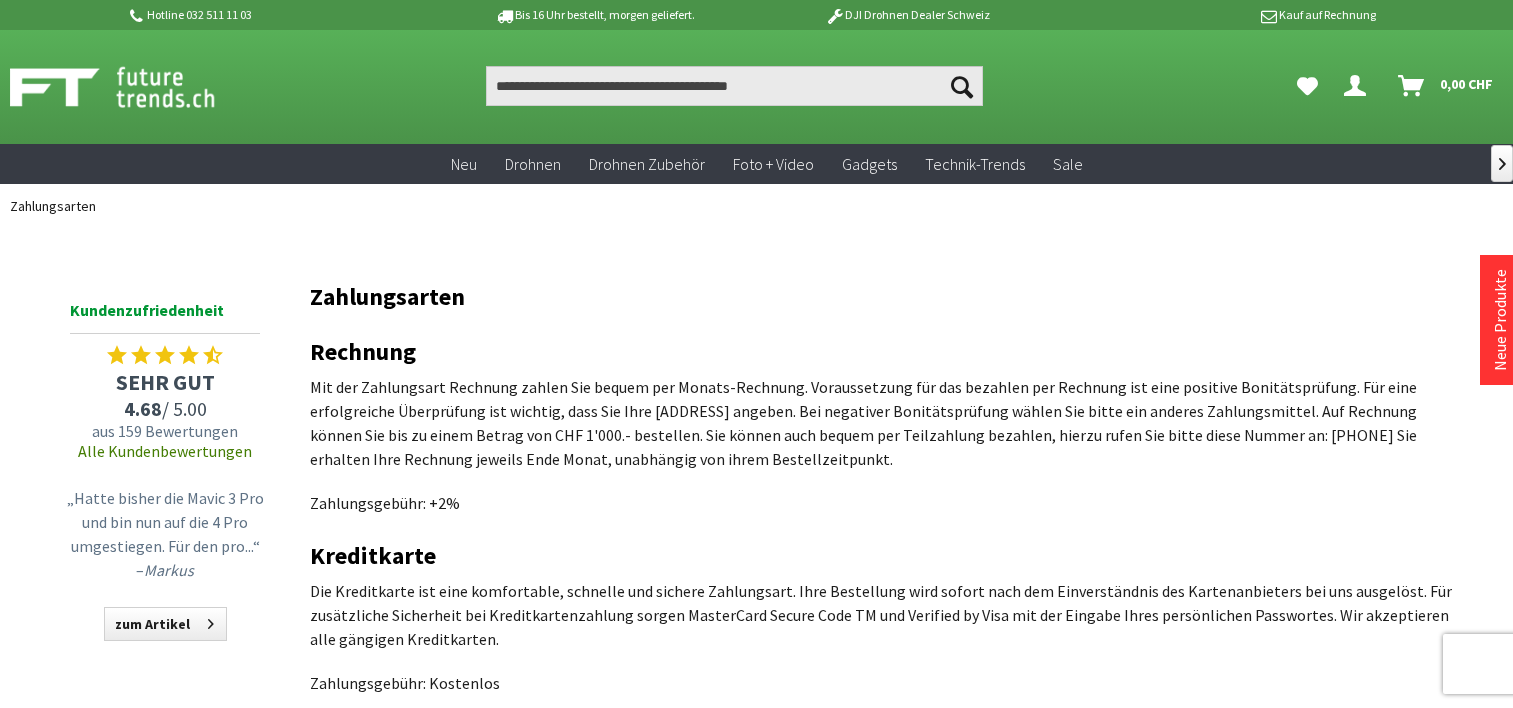 scroll, scrollTop: 0, scrollLeft: 0, axis: both 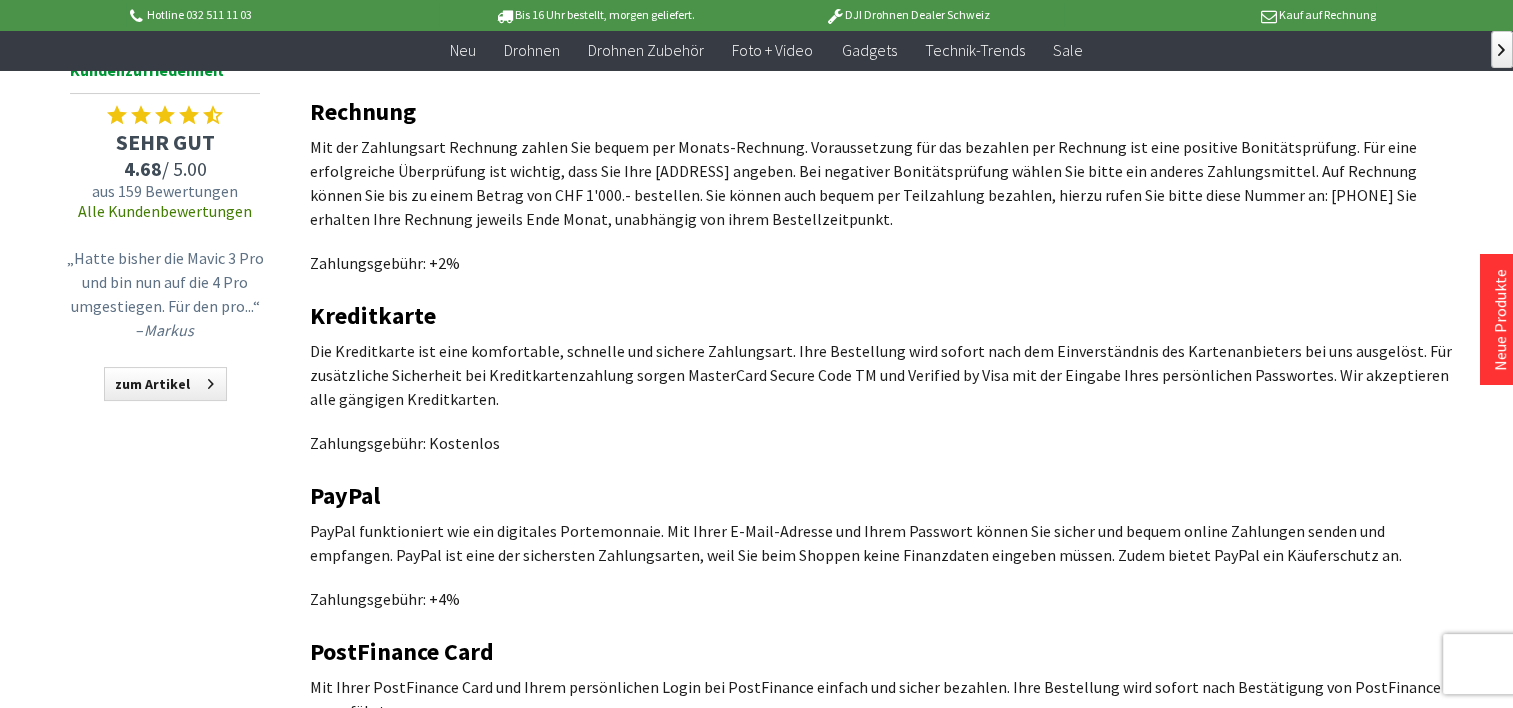 click on "Mit der Zahlungsart Rechnung zahlen Sie bequem per Monats-Rechnung. Voraussetzung für das bezahlen per Rechnung ist eine positive Bonitätsprüfung. Für eine erfolgreiche Überprüfung ist wichtig, dass Sie Ihre [ADDRESS] angeben. Bei negativer Bonitätsprüfung wählen Sie bitte ein anderes Zahlungsmittel. Auf Rechnung können Sie bis zu einem Betrag von CHF 1'000.- bestellen. Sie können auch bequem per Teilzahlung bezahlen, hierzu rufen Sie bitte diese Nummer an: [PHONE] Sie erhalten Ihre Rechnung jeweils Ende Monat, unabhängig von ihrem Bestellzeitpunkt." at bounding box center (886, 183) 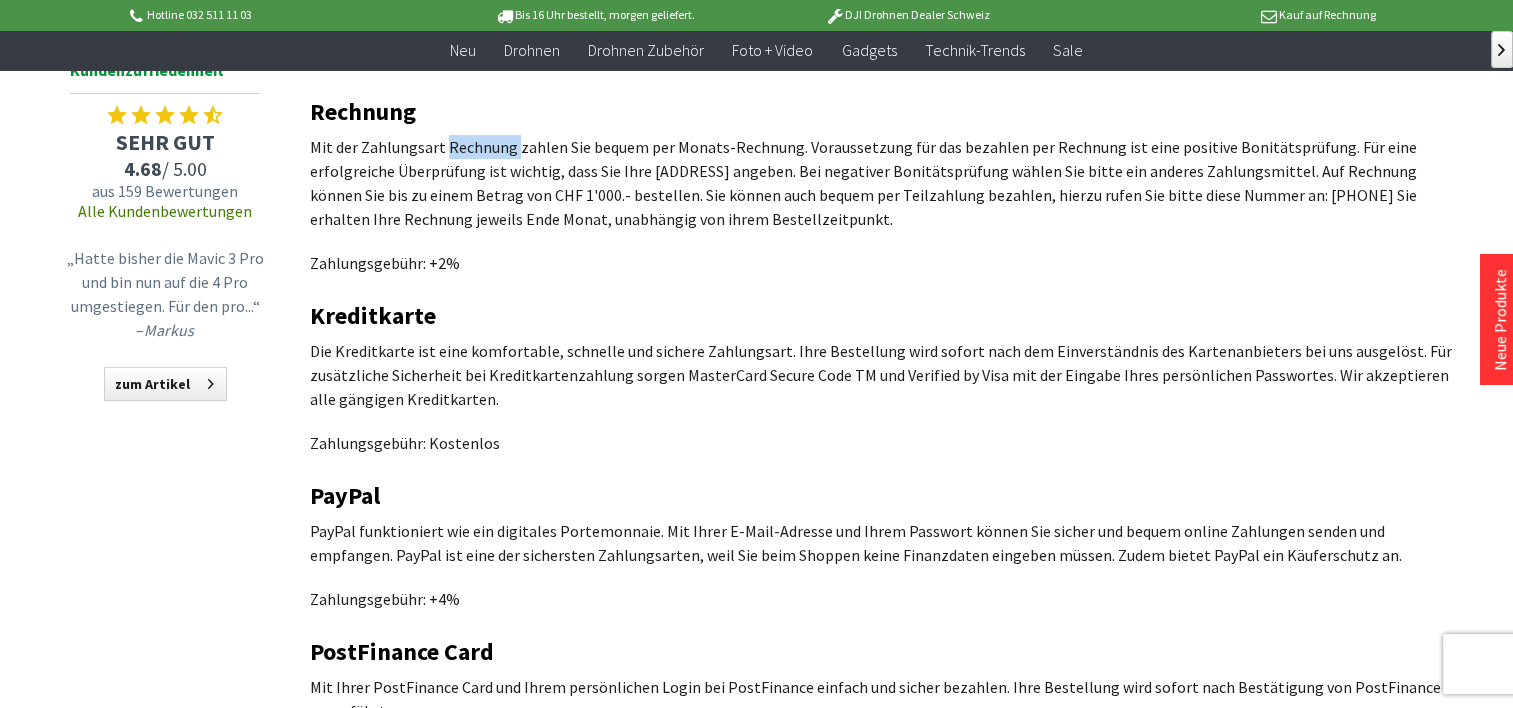 click on "Mit der Zahlungsart Rechnung zahlen Sie bequem per Monats-Rechnung. Voraussetzung für das bezahlen per Rechnung ist eine positive Bonitätsprüfung. Für eine erfolgreiche Überprüfung ist wichtig, dass Sie Ihre [ADDRESS] angeben. Bei negativer Bonitätsprüfung wählen Sie bitte ein anderes Zahlungsmittel. Auf Rechnung können Sie bis zu einem Betrag von CHF 1'000.- bestellen. Sie können auch bequem per Teilzahlung bezahlen, hierzu rufen Sie bitte diese Nummer an: [PHONE] Sie erhalten Ihre Rechnung jeweils Ende Monat, unabhängig von ihrem Bestellzeitpunkt." at bounding box center (886, 183) 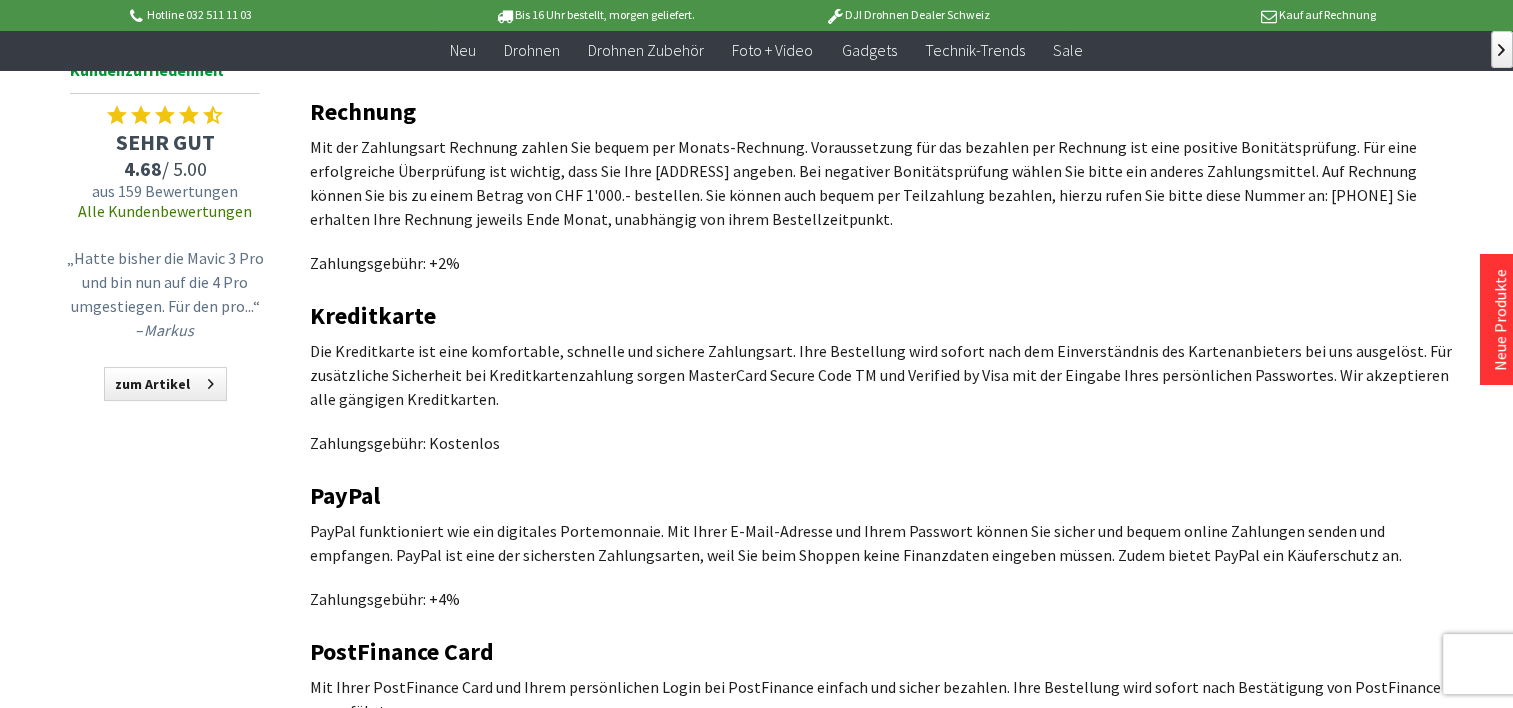 drag, startPoint x: 470, startPoint y: 153, endPoint x: 612, endPoint y: 144, distance: 142.28493 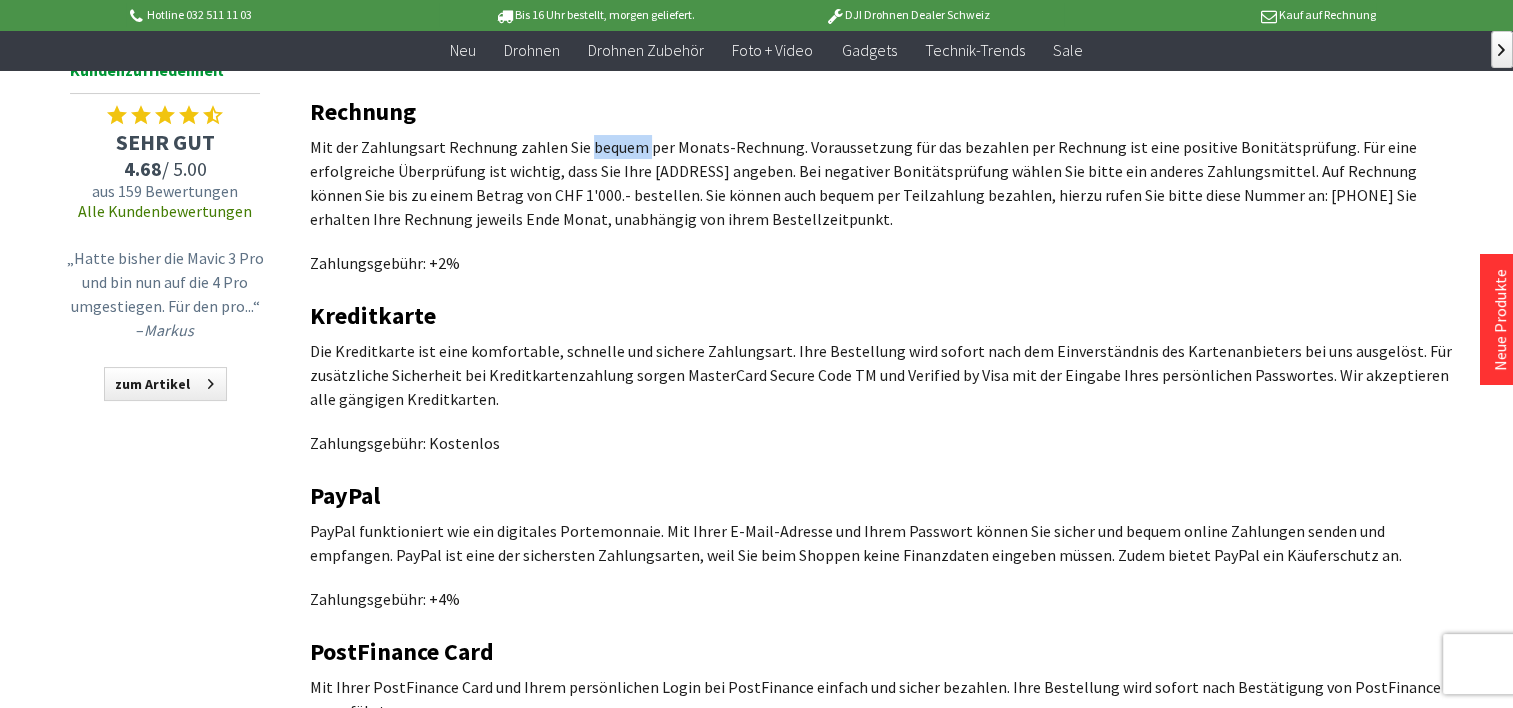 click on "Mit der Zahlungsart Rechnung zahlen Sie bequem per Monats-Rechnung. Voraussetzung für das bezahlen per Rechnung ist eine positive Bonitätsprüfung. Für eine erfolgreiche Überprüfung ist wichtig, dass Sie Ihre [ADDRESS] angeben. Bei negativer Bonitätsprüfung wählen Sie bitte ein anderes Zahlungsmittel. Auf Rechnung können Sie bis zu einem Betrag von CHF 1'000.- bestellen. Sie können auch bequem per Teilzahlung bezahlen, hierzu rufen Sie bitte diese Nummer an: [PHONE] Sie erhalten Ihre Rechnung jeweils Ende Monat, unabhängig von ihrem Bestellzeitpunkt." at bounding box center (886, 183) 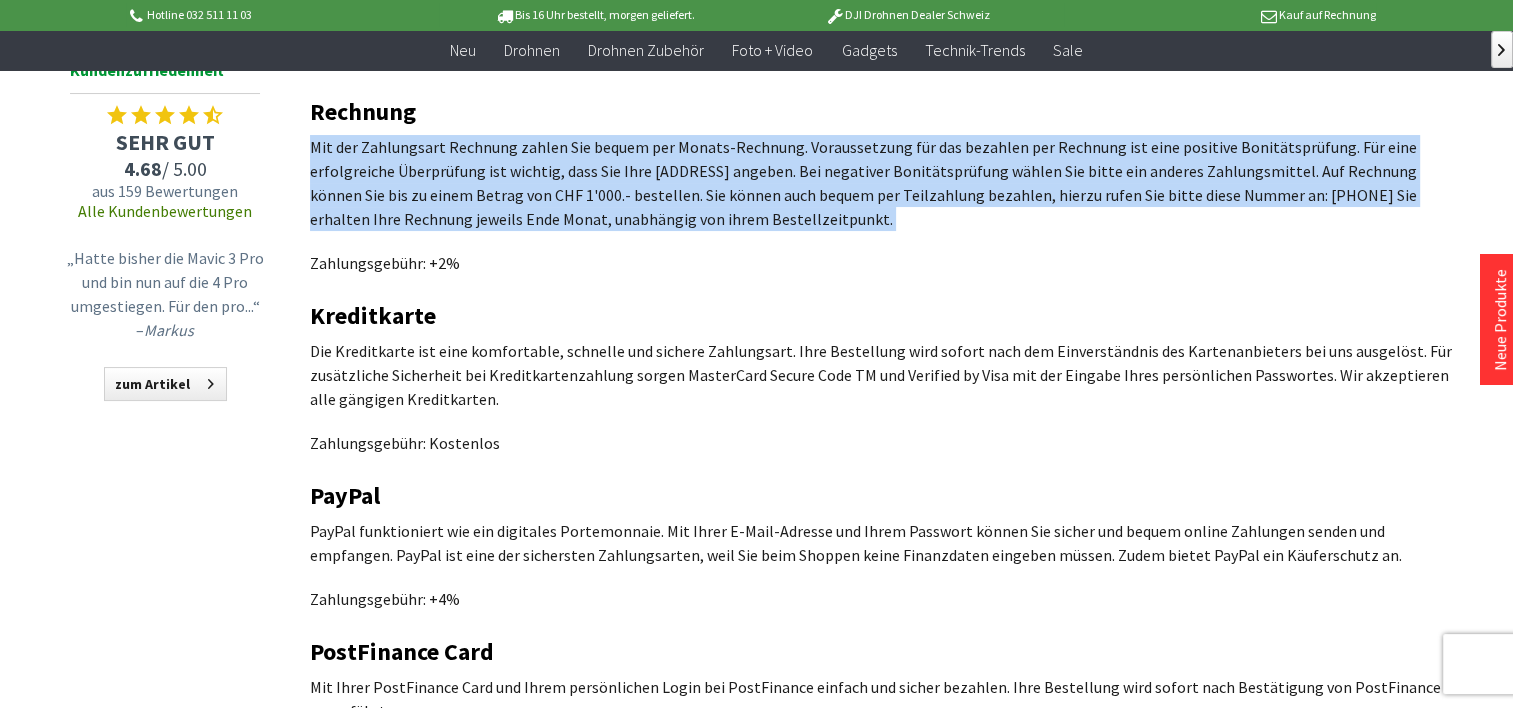 click on "Mit der Zahlungsart Rechnung zahlen Sie bequem per Monats-Rechnung. Voraussetzung für das bezahlen per Rechnung ist eine positive Bonitätsprüfung. Für eine erfolgreiche Überprüfung ist wichtig, dass Sie Ihre [ADDRESS] angeben. Bei negativer Bonitätsprüfung wählen Sie bitte ein anderes Zahlungsmittel. Auf Rechnung können Sie bis zu einem Betrag von CHF 1'000.- bestellen. Sie können auch bequem per Teilzahlung bezahlen, hierzu rufen Sie bitte diese Nummer an: [PHONE] Sie erhalten Ihre Rechnung jeweils Ende Monat, unabhängig von ihrem Bestellzeitpunkt." at bounding box center (886, 183) 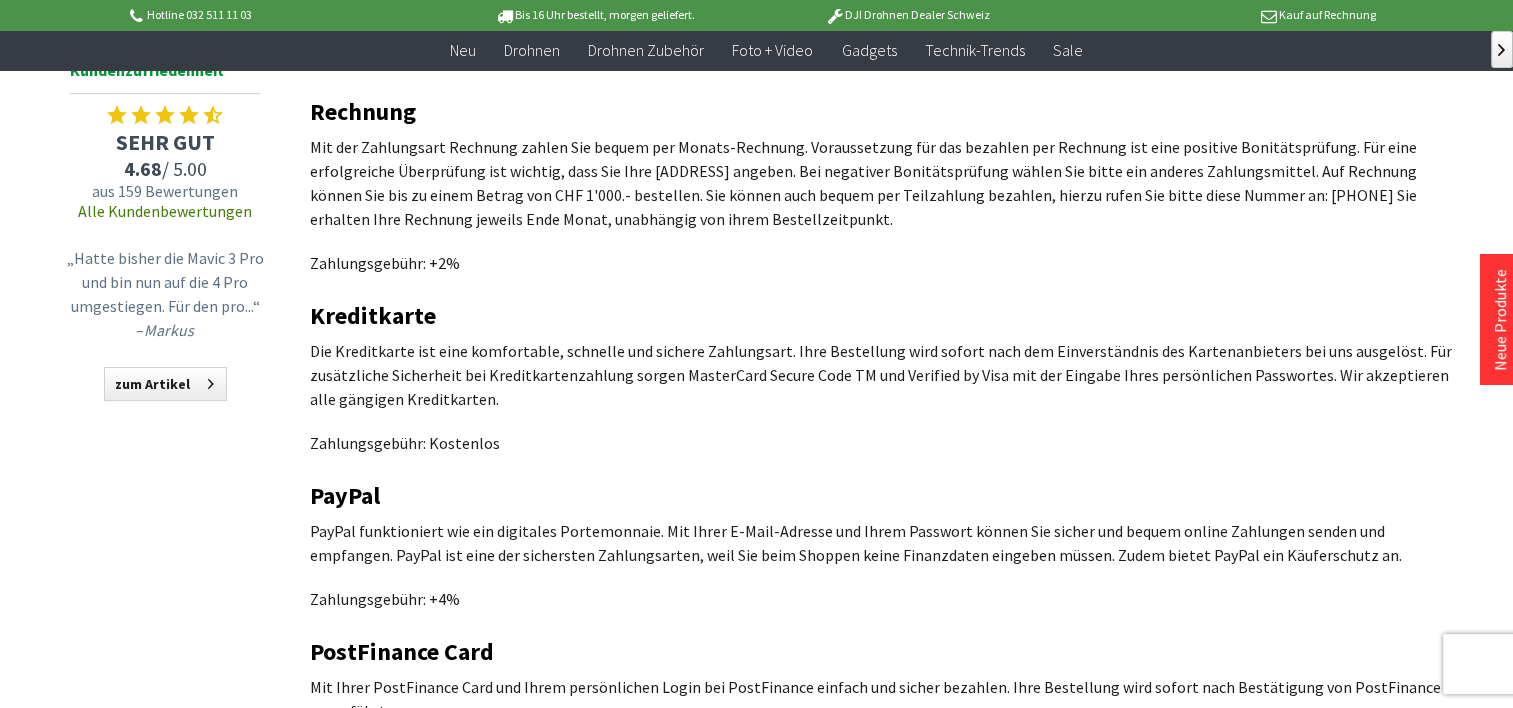 drag, startPoint x: 447, startPoint y: 172, endPoint x: 816, endPoint y: 213, distance: 371.27078 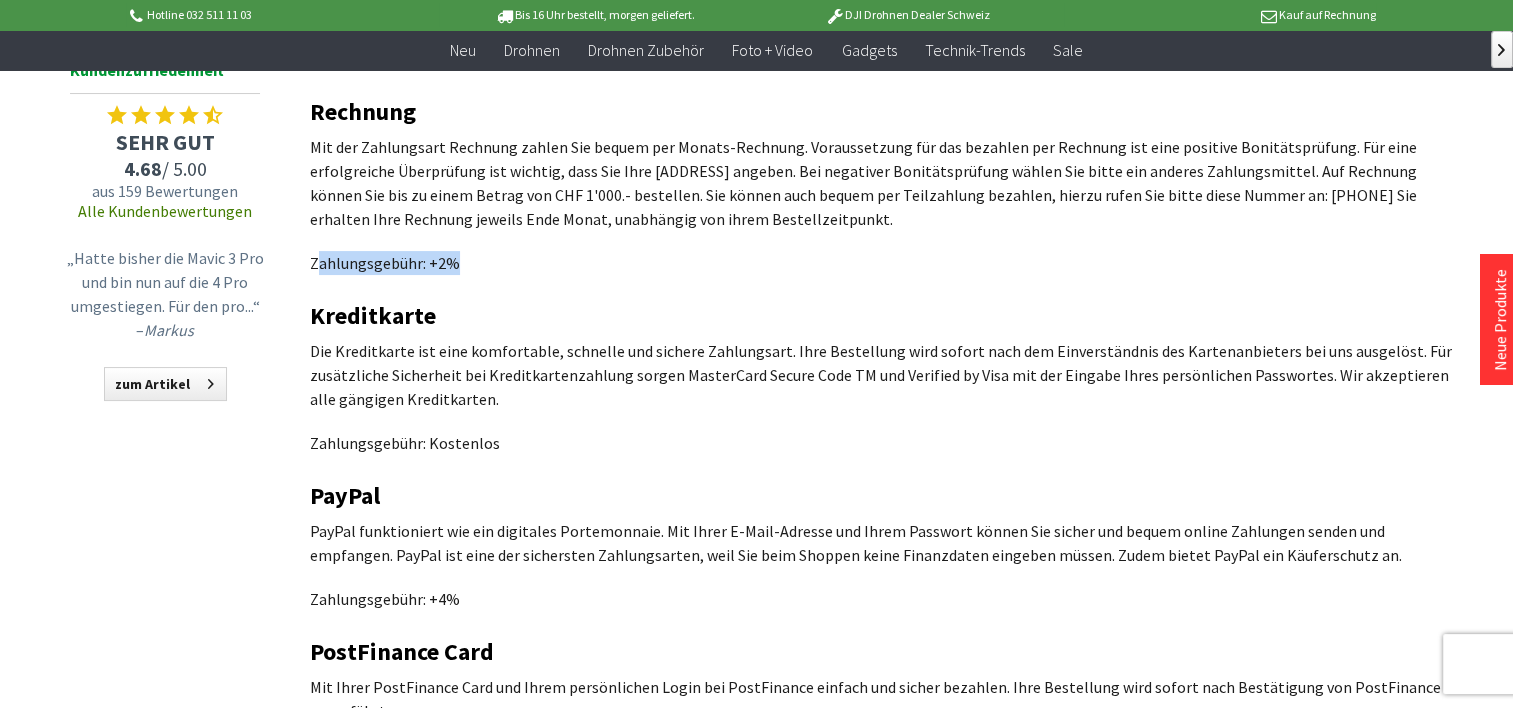 drag, startPoint x: 468, startPoint y: 257, endPoint x: 315, endPoint y: 255, distance: 153.01308 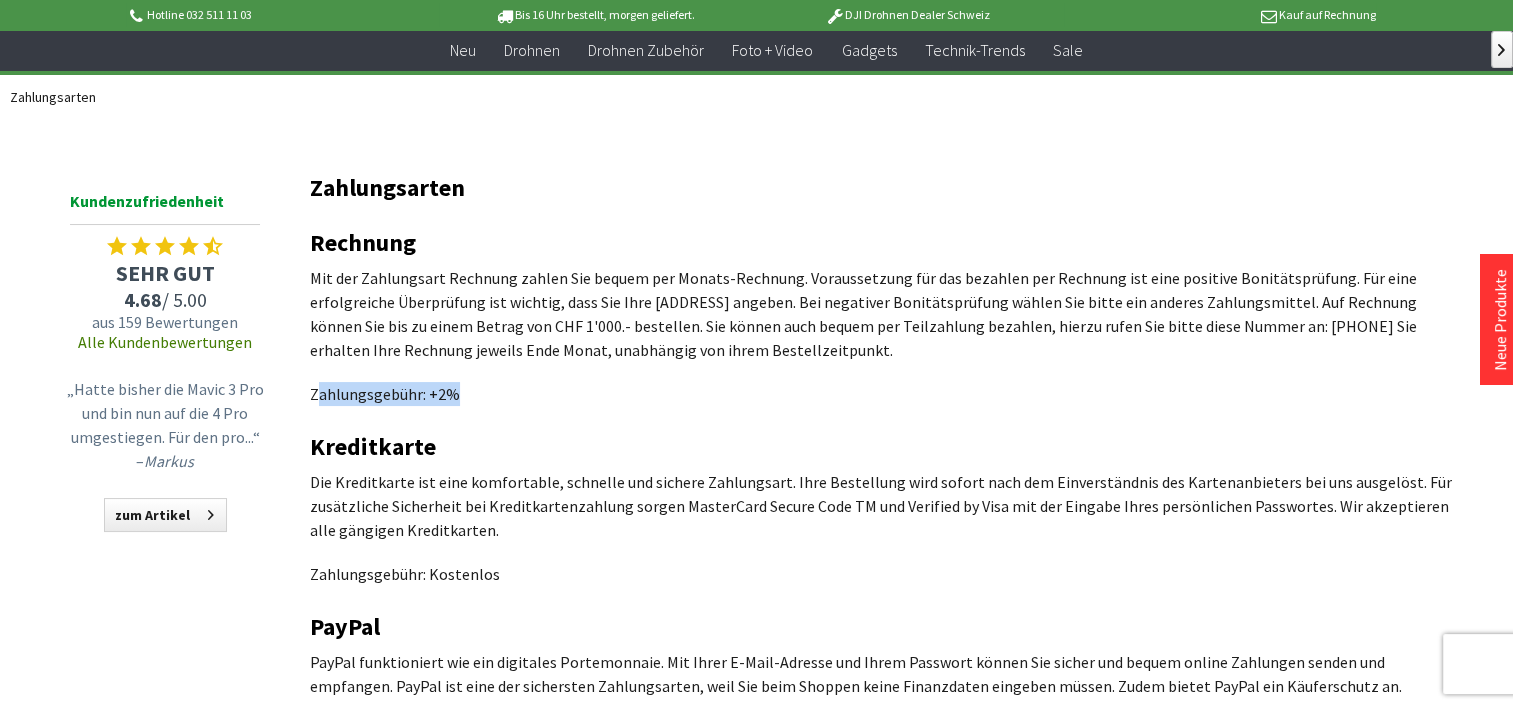 scroll, scrollTop: 0, scrollLeft: 0, axis: both 